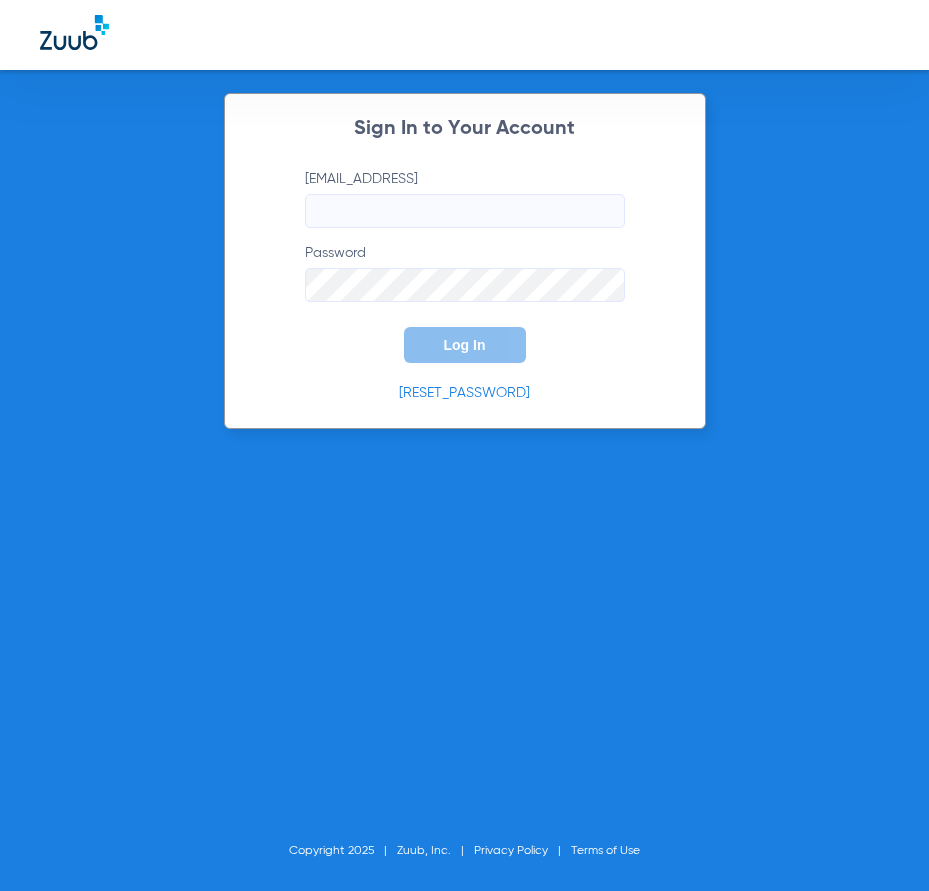 scroll, scrollTop: 0, scrollLeft: 0, axis: both 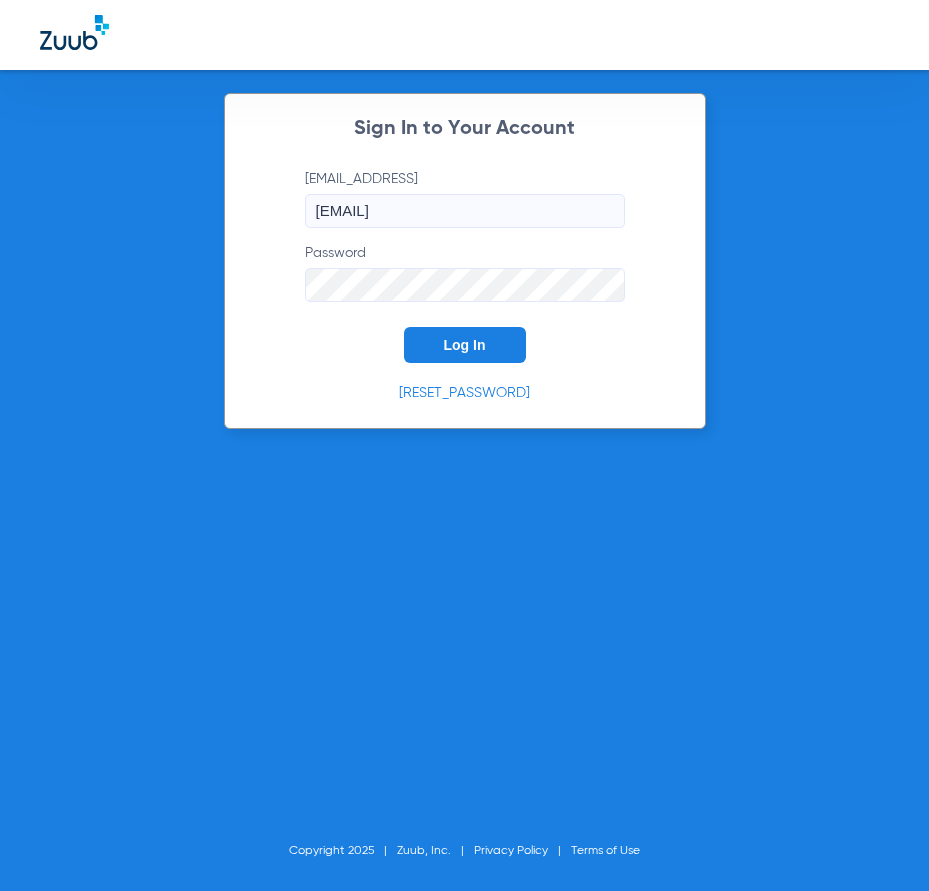 click on "Log In" 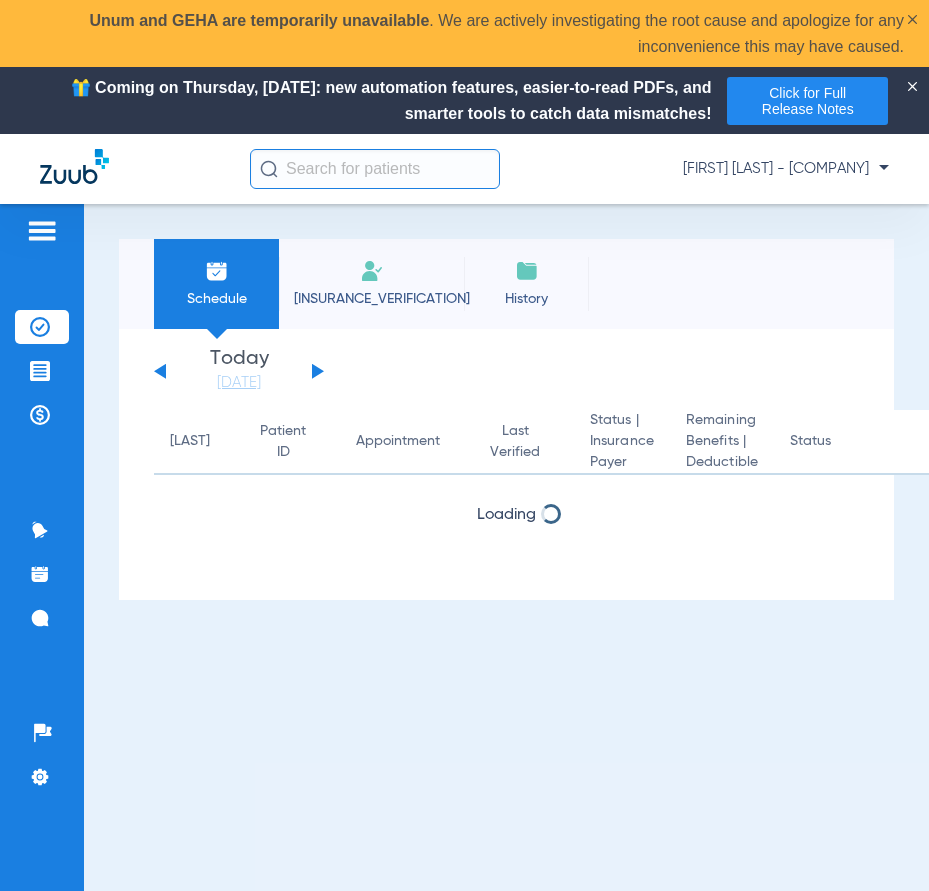 click 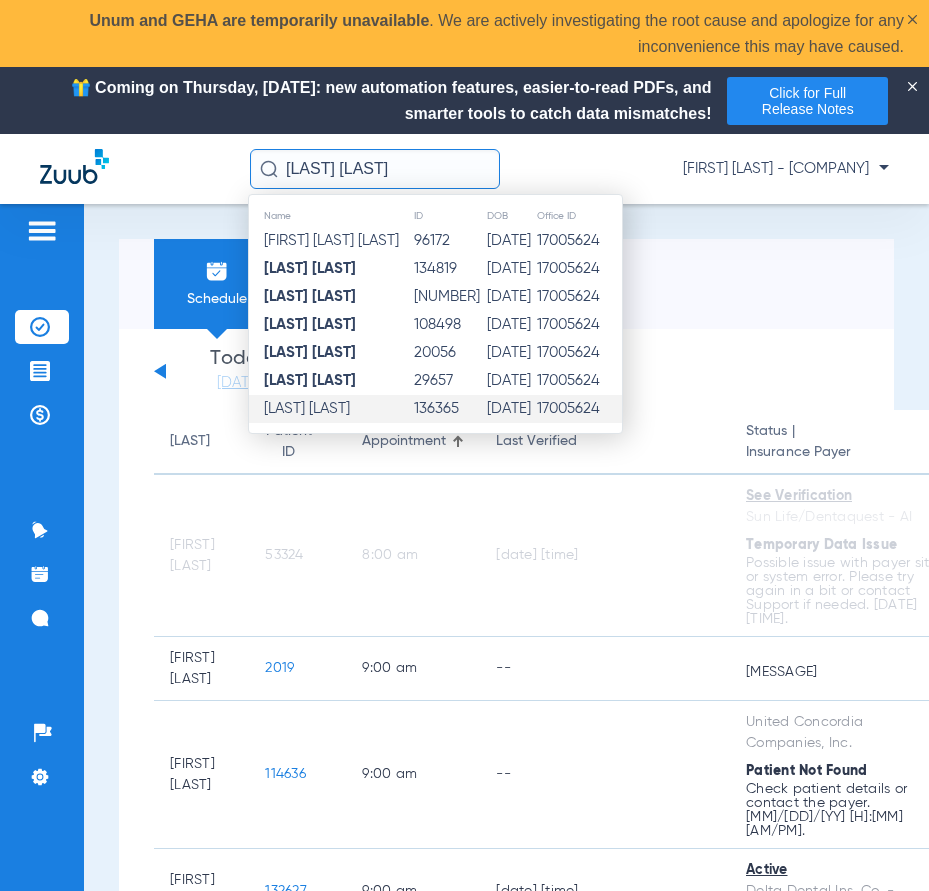 type on "[LAST] [LAST]" 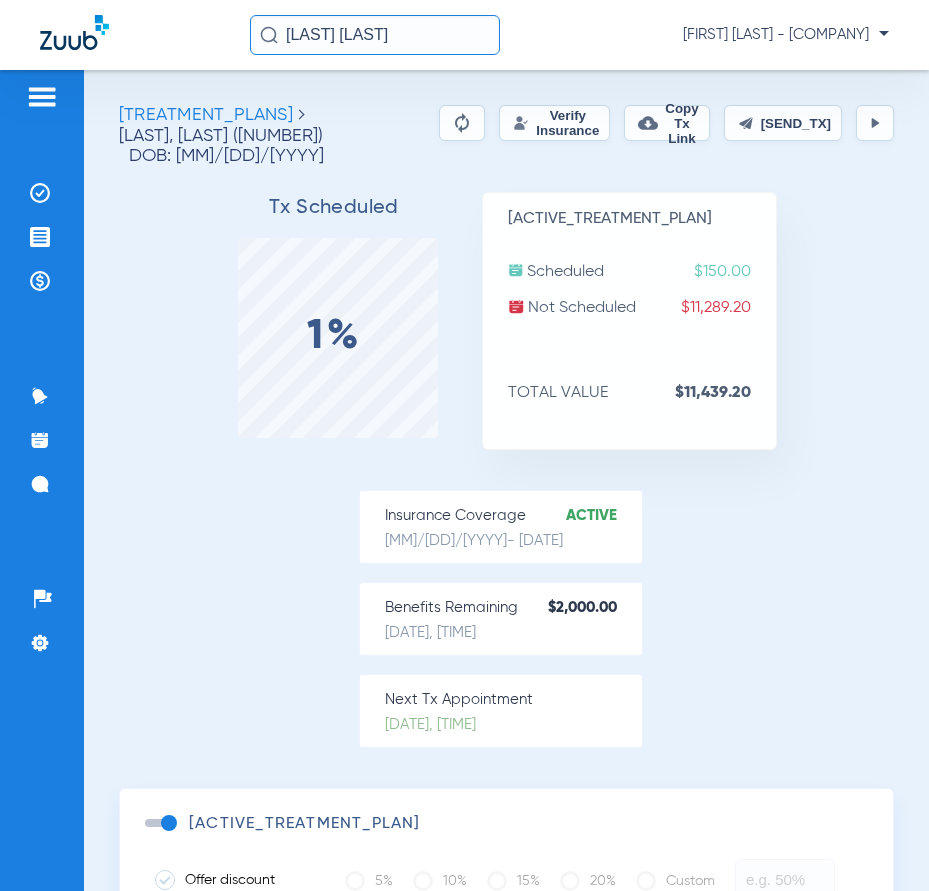 click on "Verify Insurance" 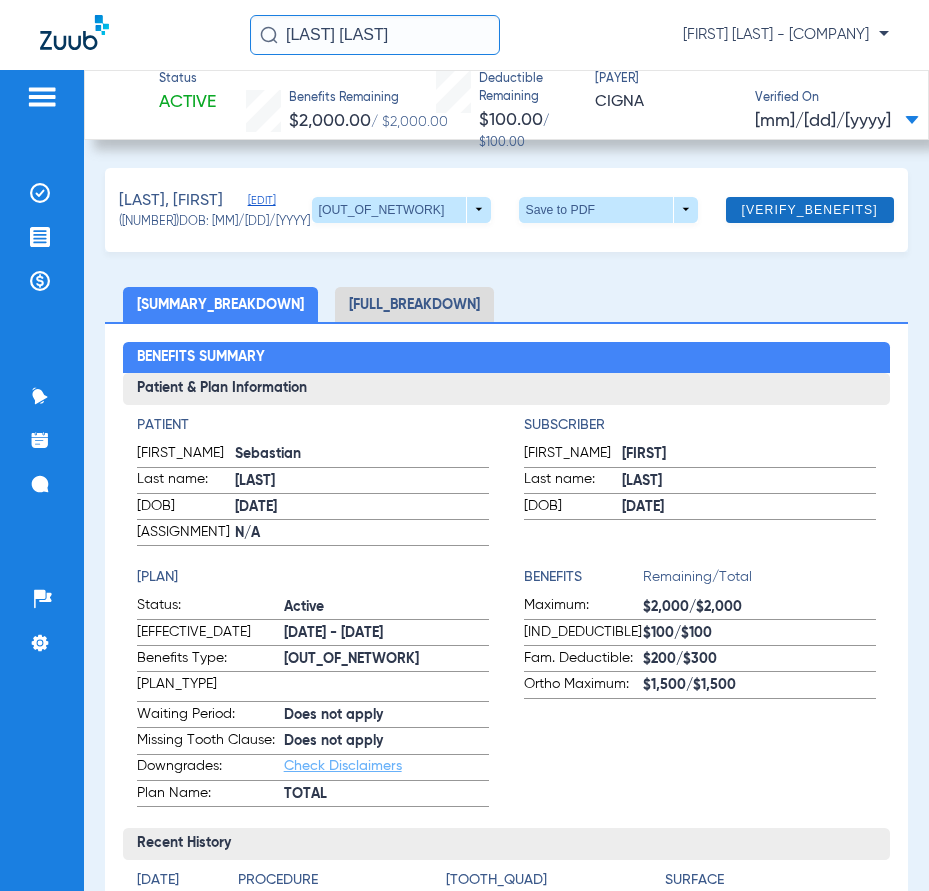 click 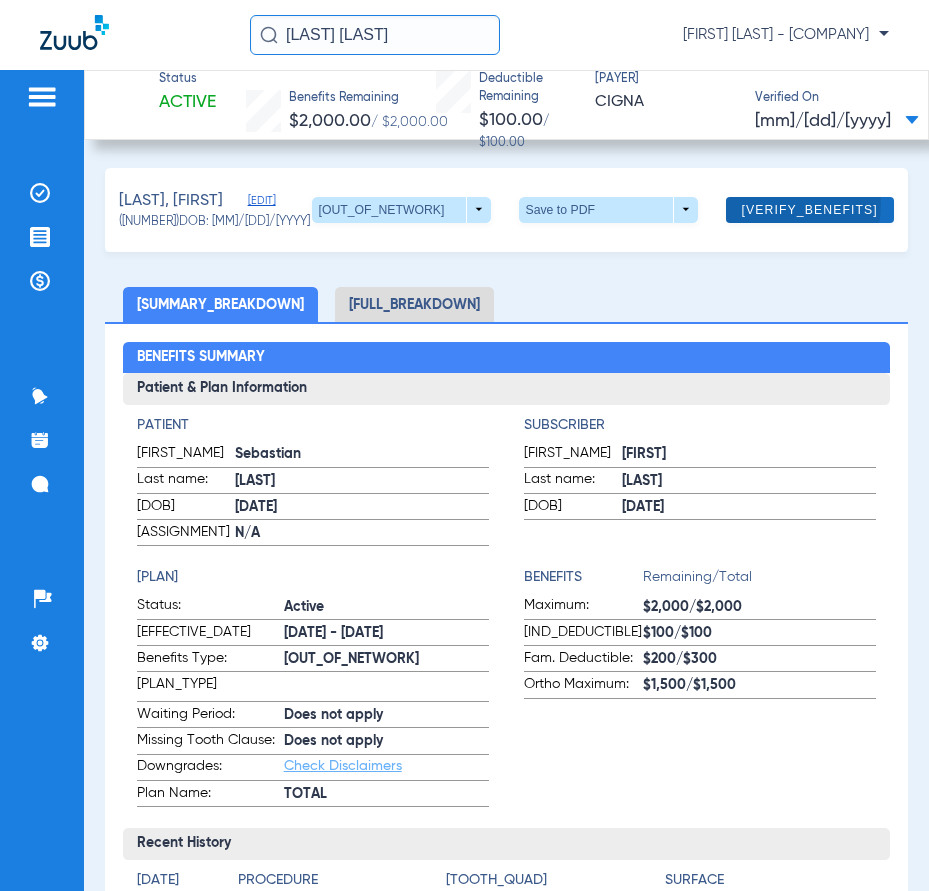 click 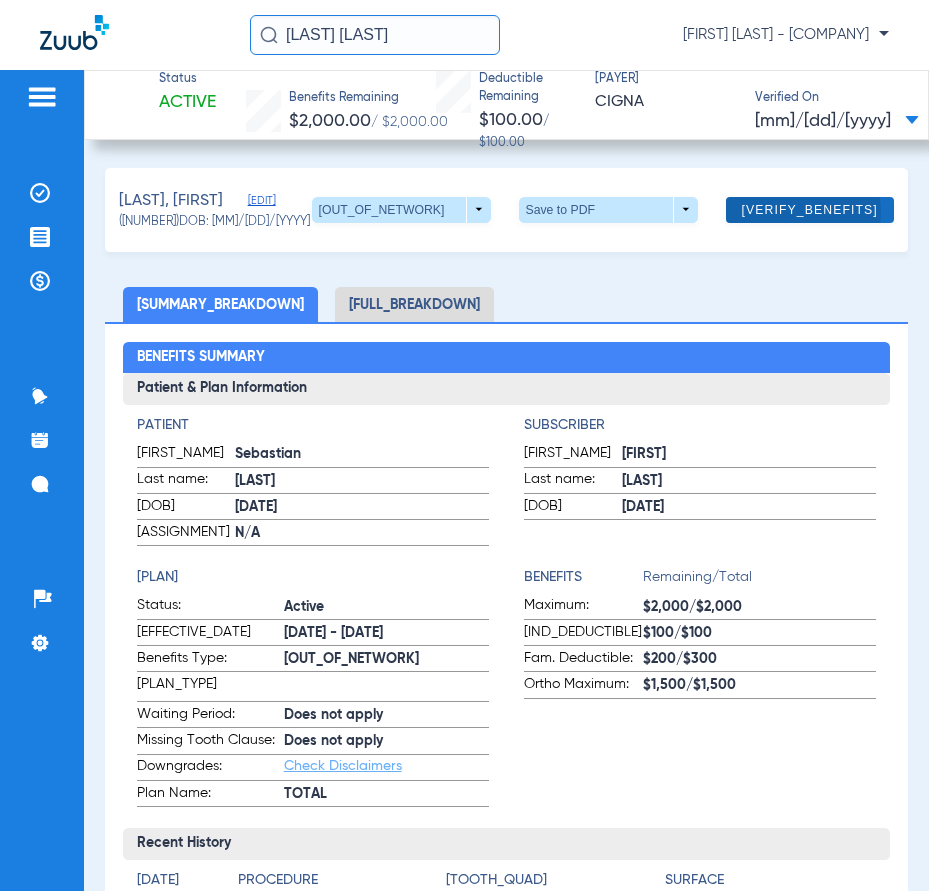 click on "[VERIFY_BENEFITS]" 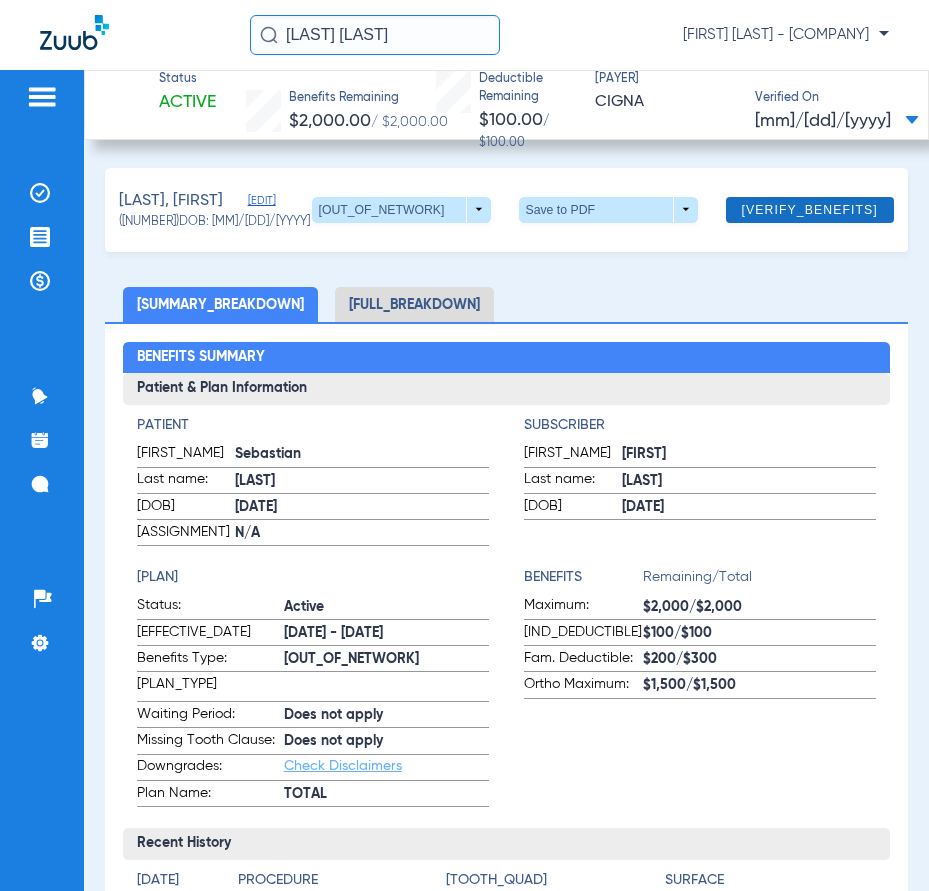 click on "[VERIFY_BENEFITS]" 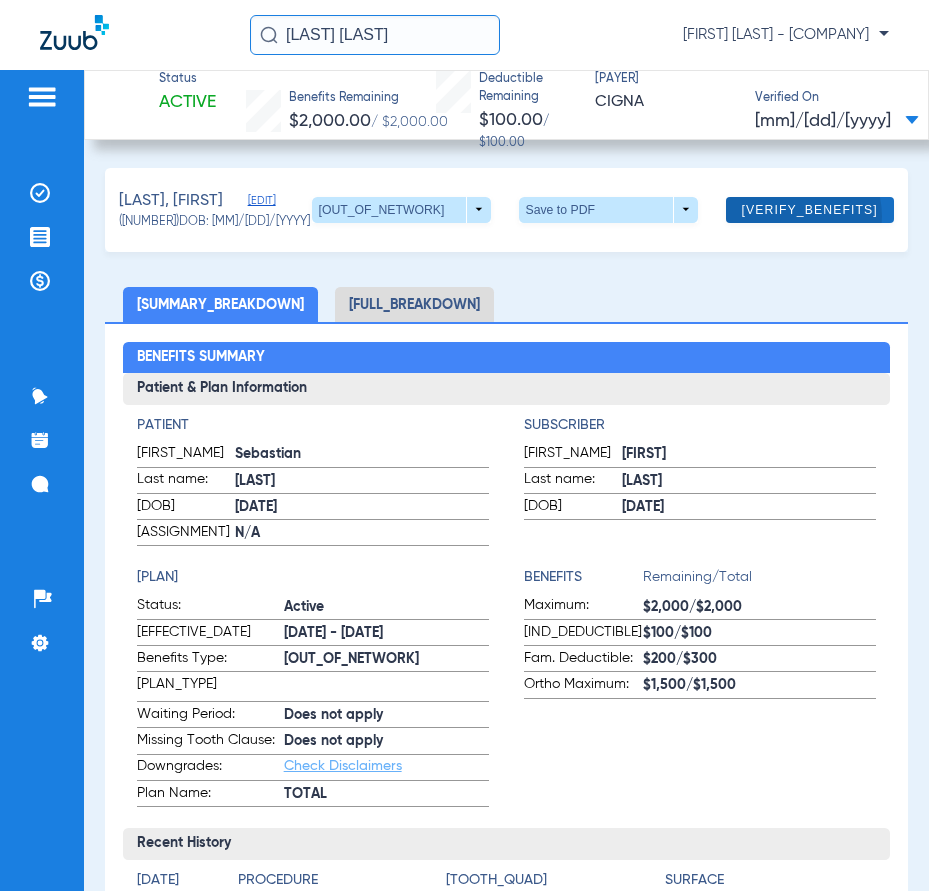 click on "[VERIFY_BENEFITS]" 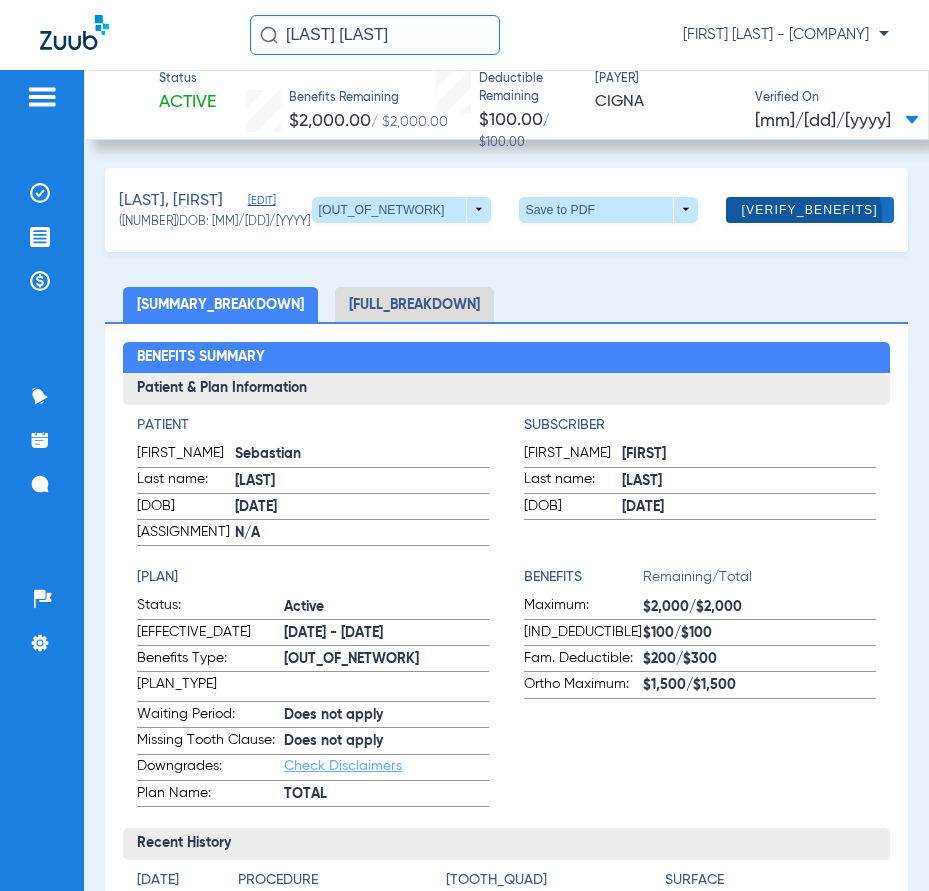 click on "[VERIFY_BENEFITS]" 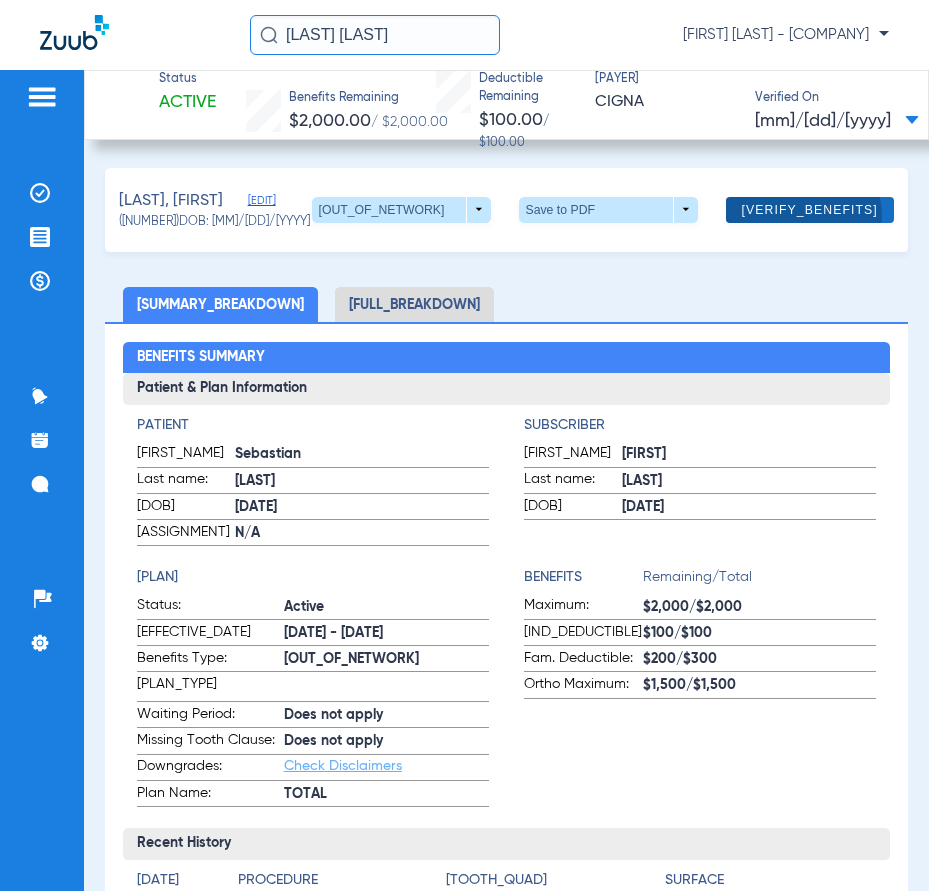 click on "[VERIFY_BENEFITS]" 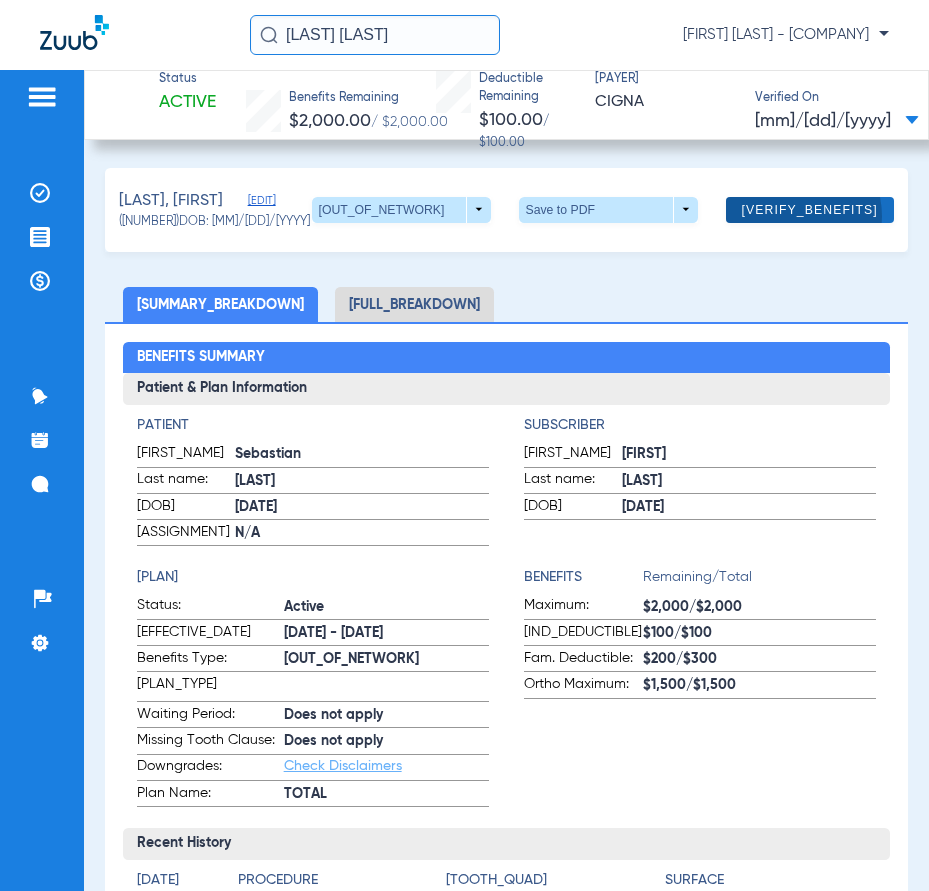 click on "[VERIFY_BENEFITS]" 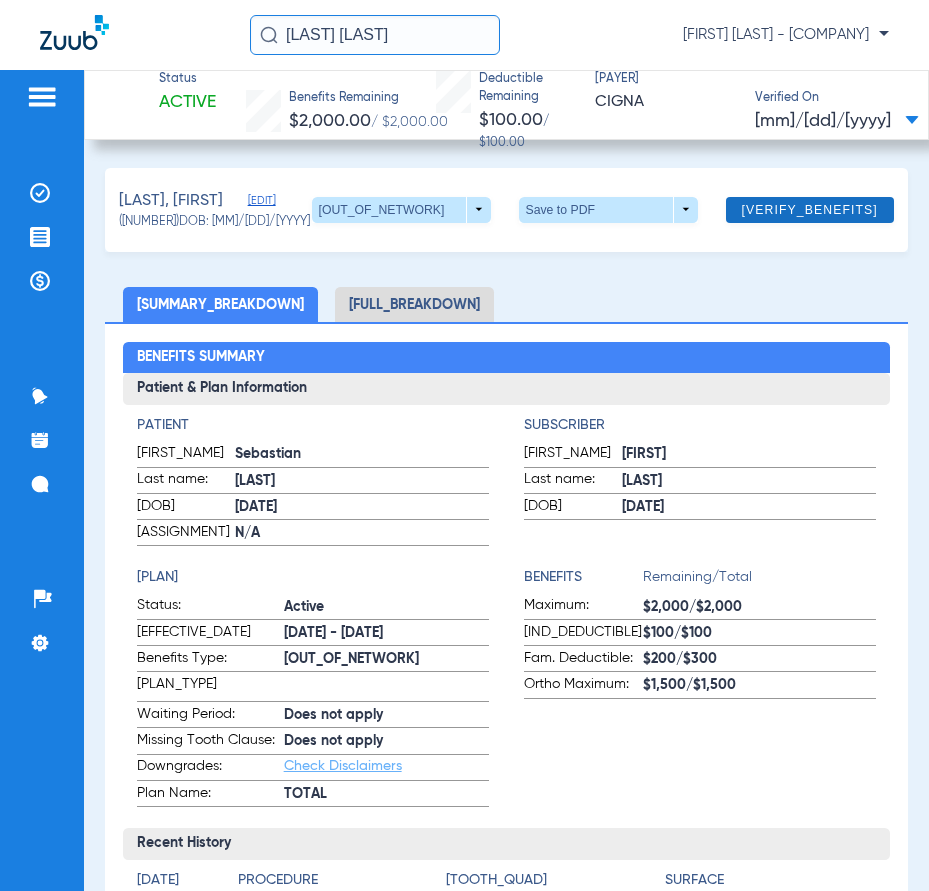 click 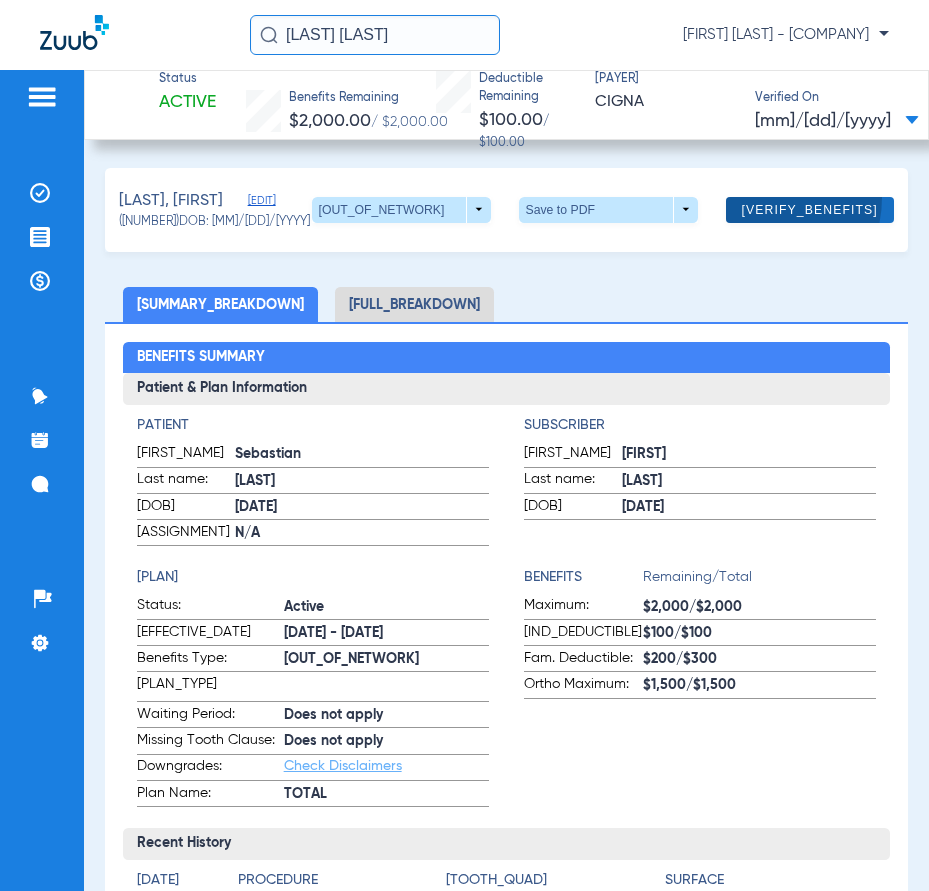 click 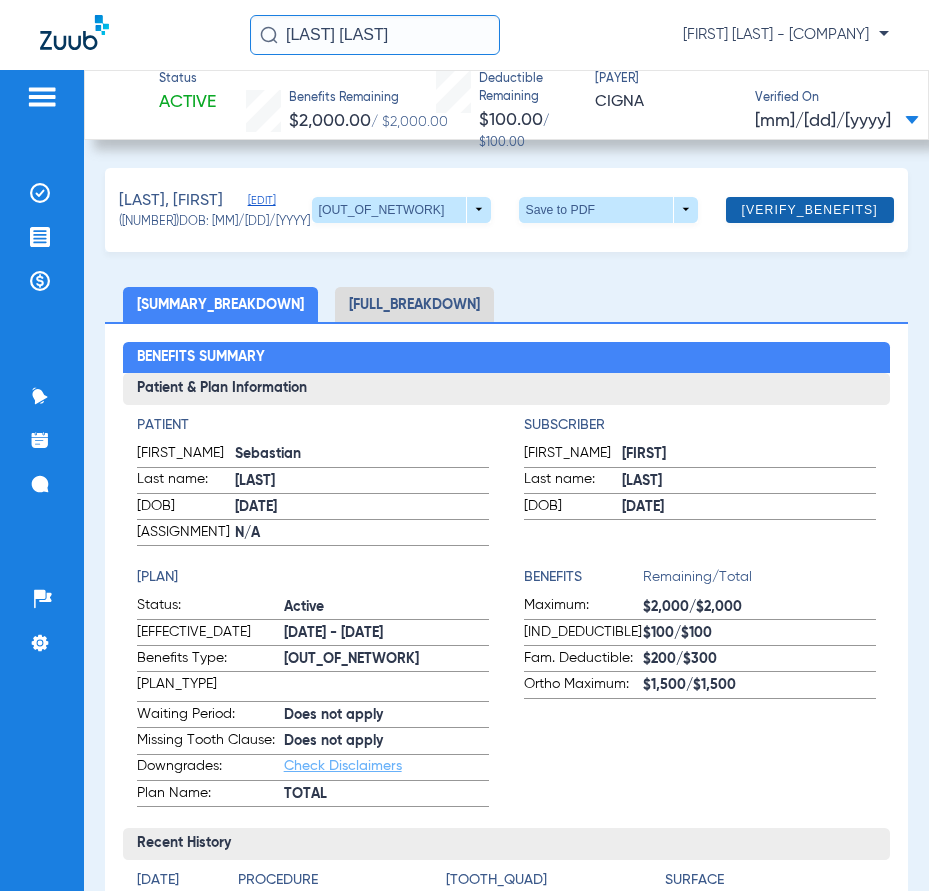 click 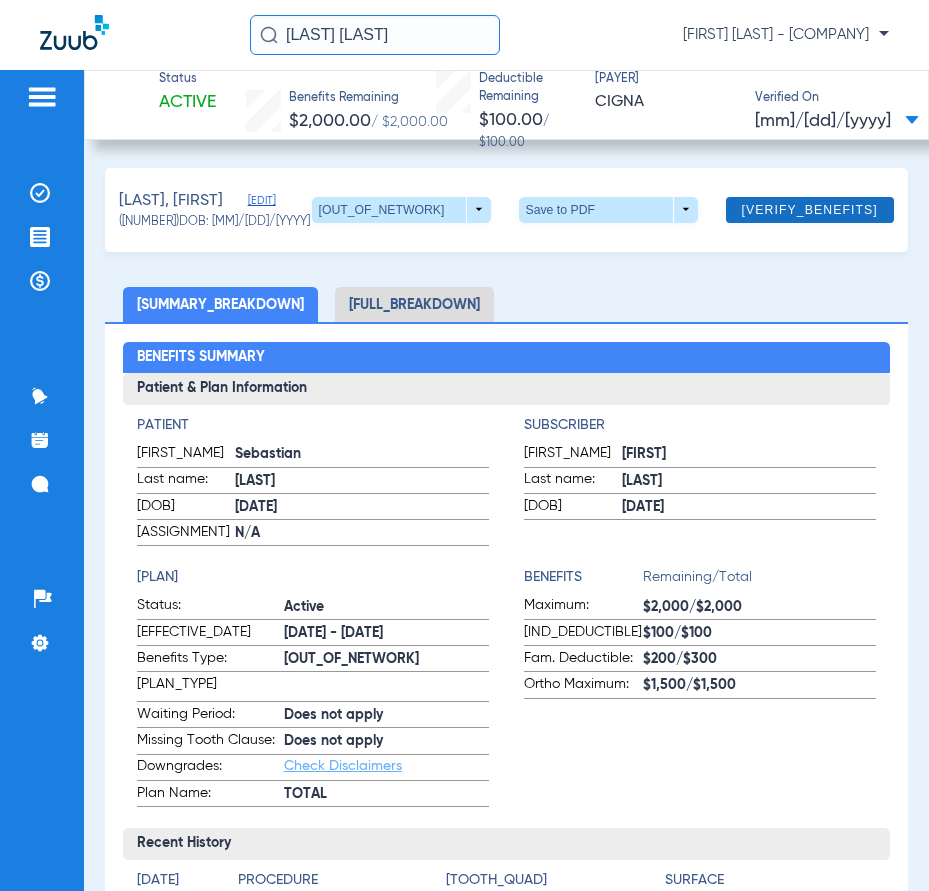 click 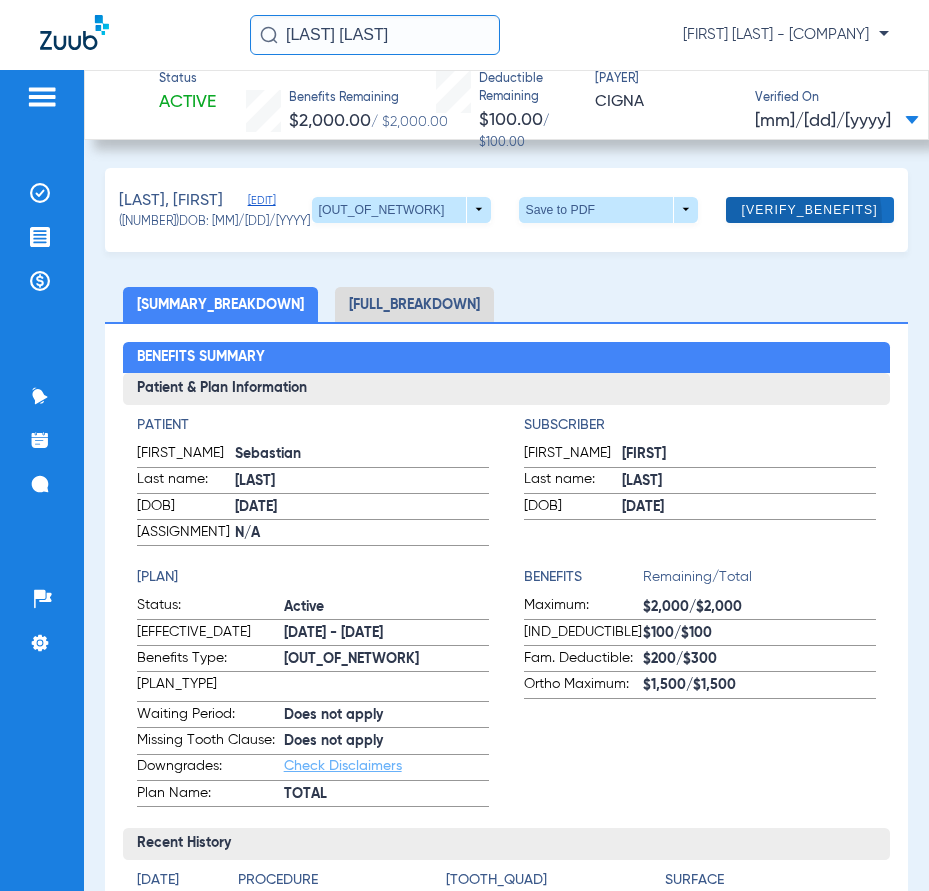 click 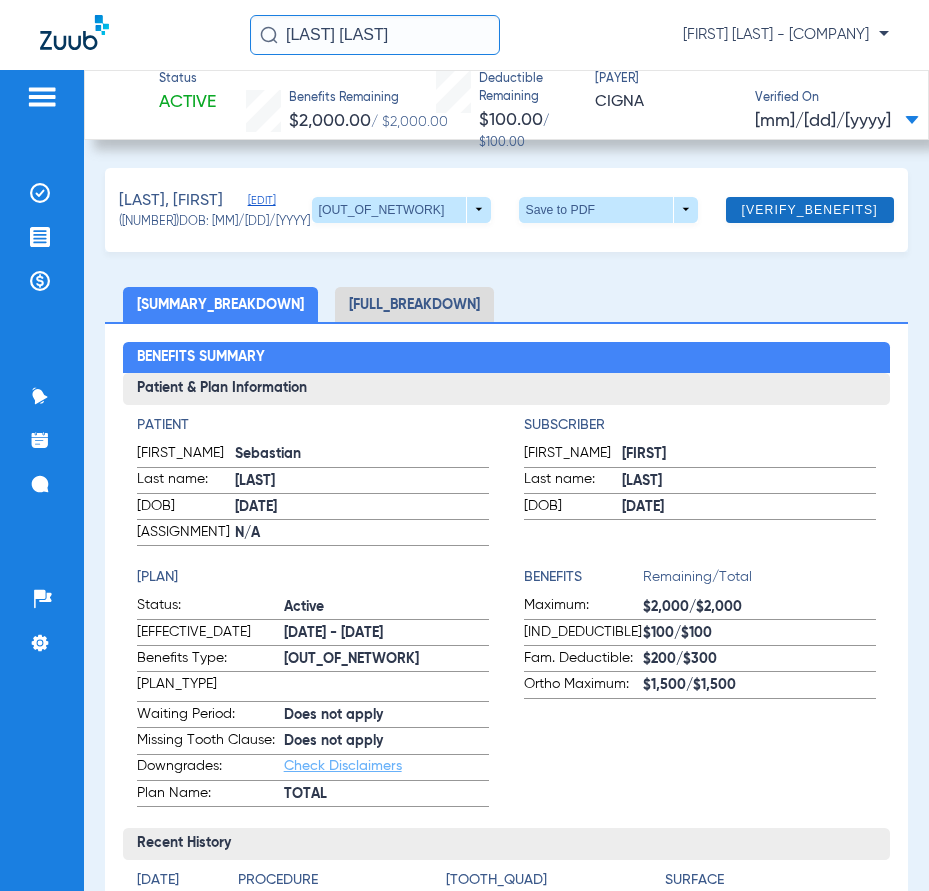 click 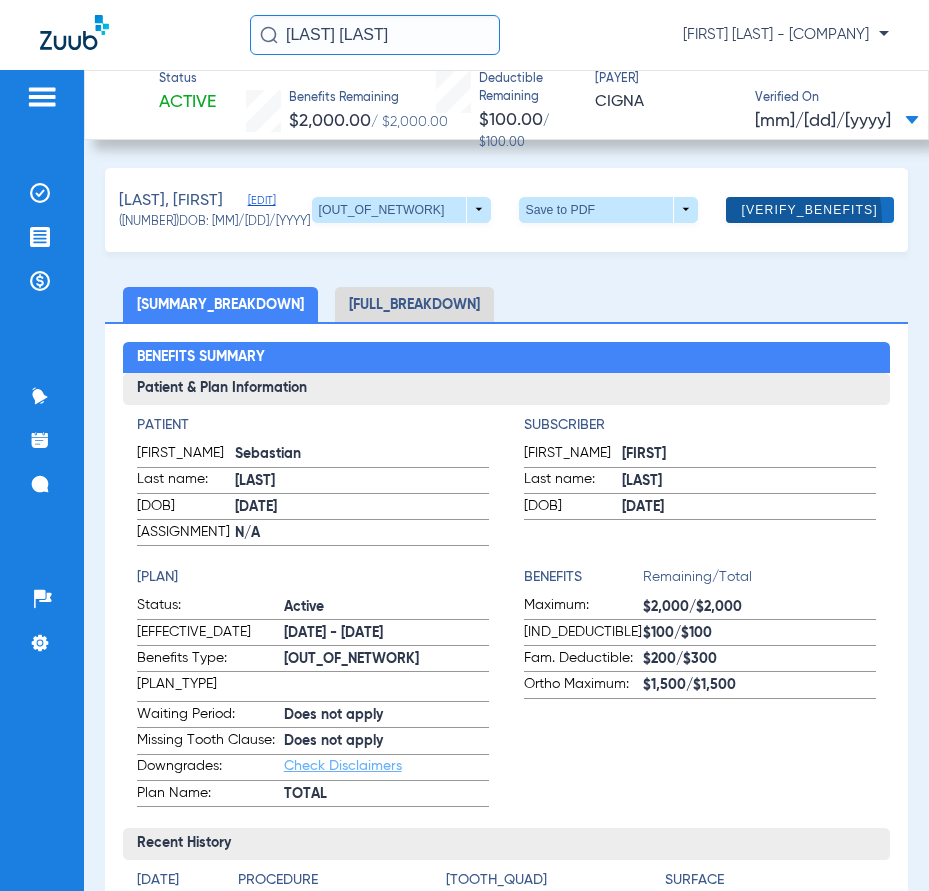 click 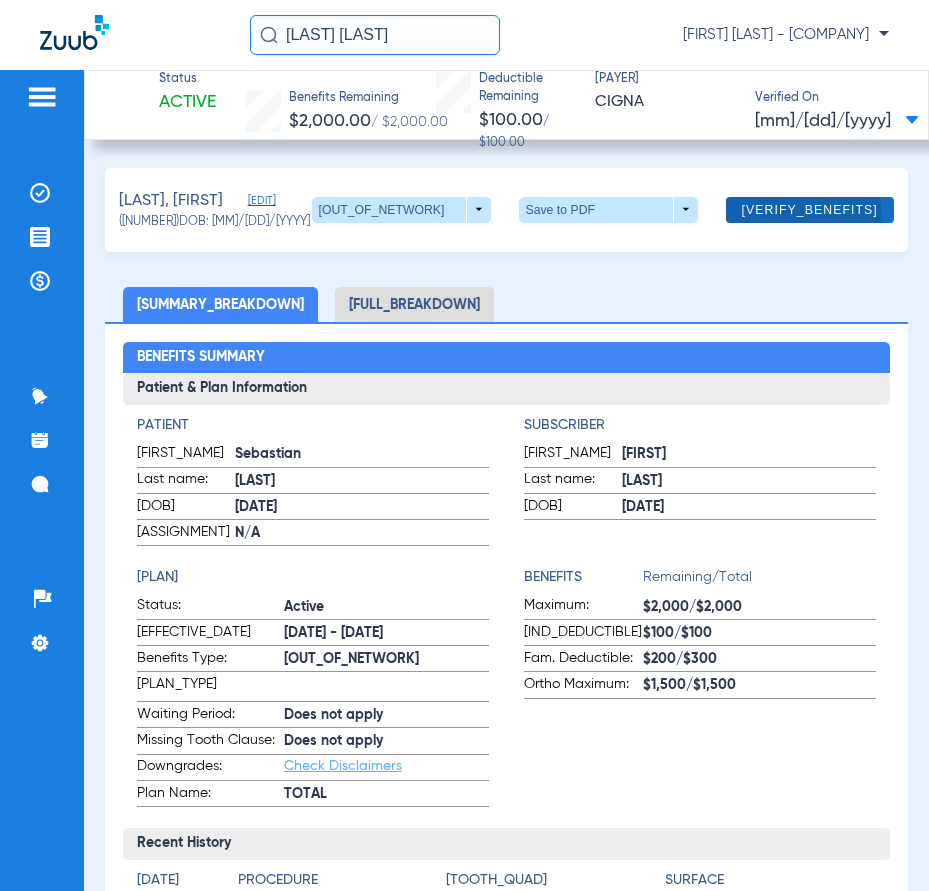 click 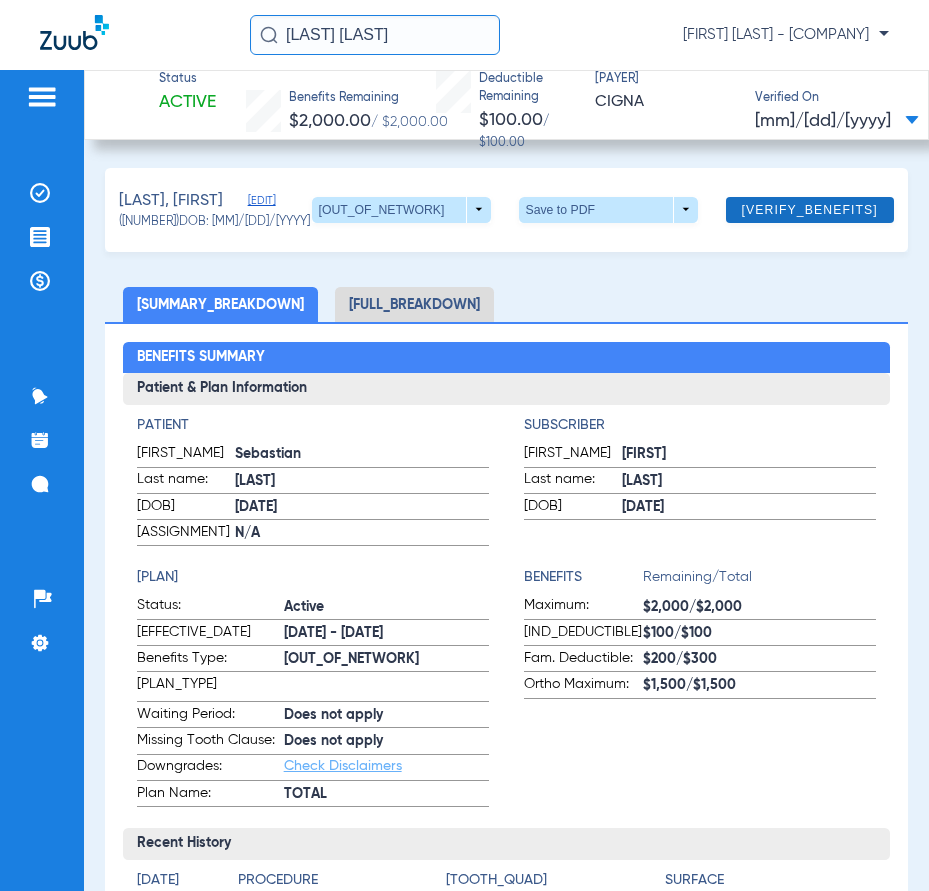 click 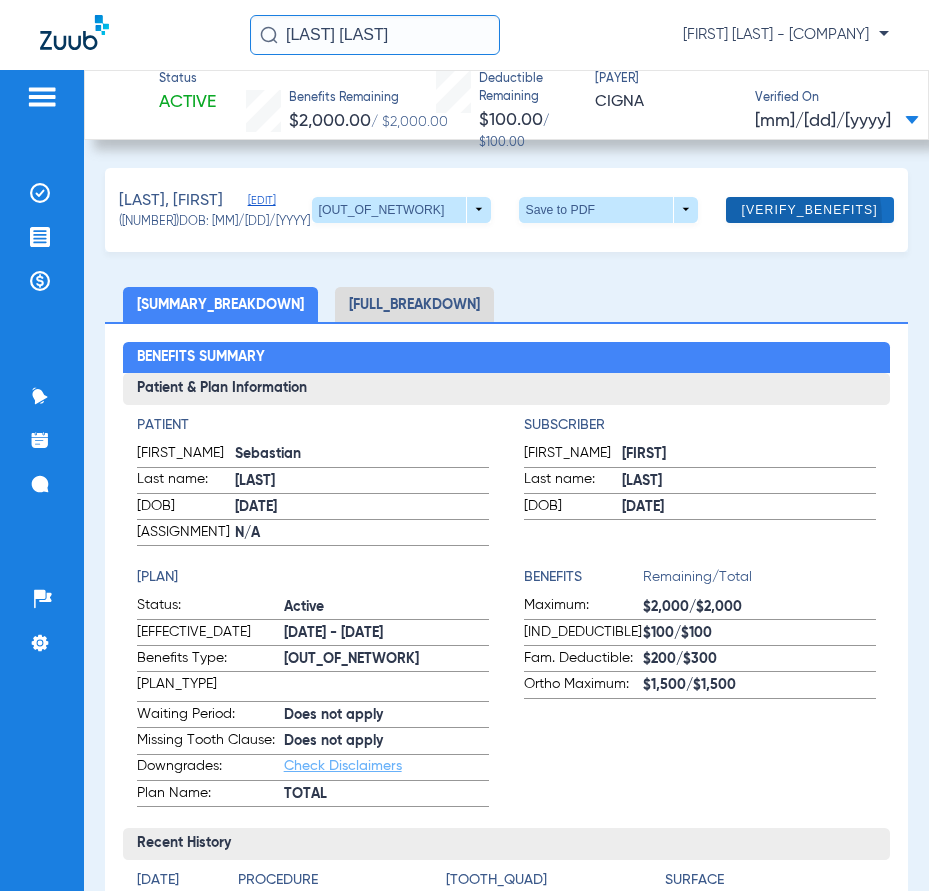 click 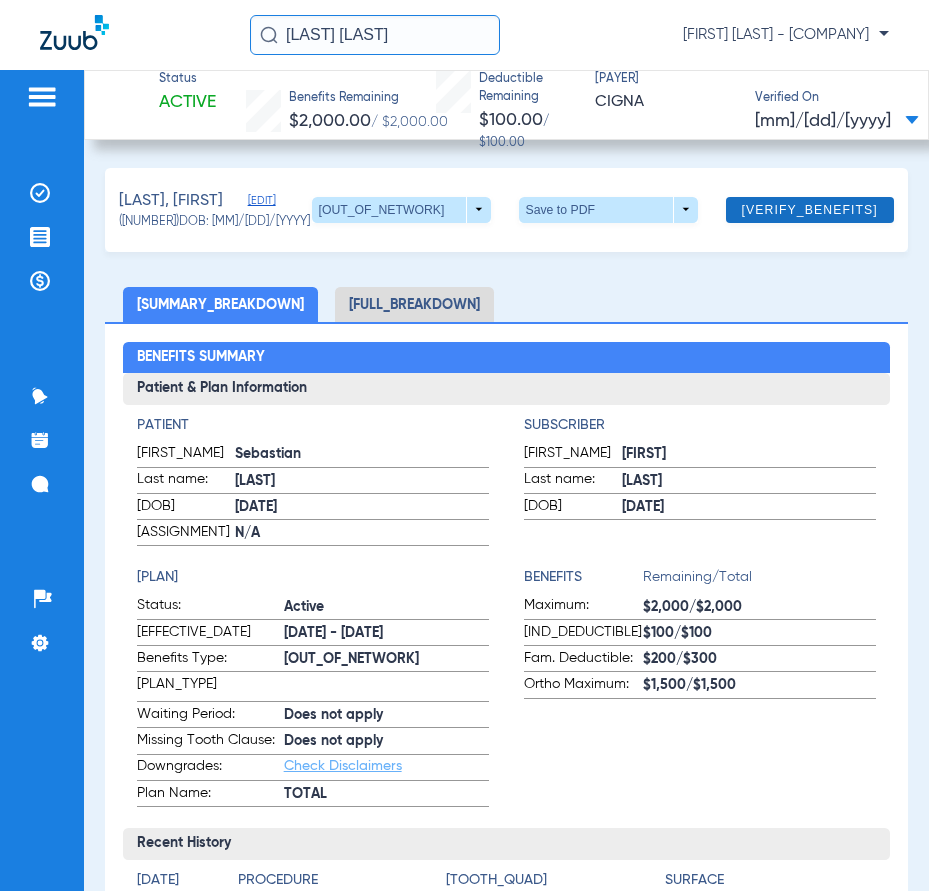 click 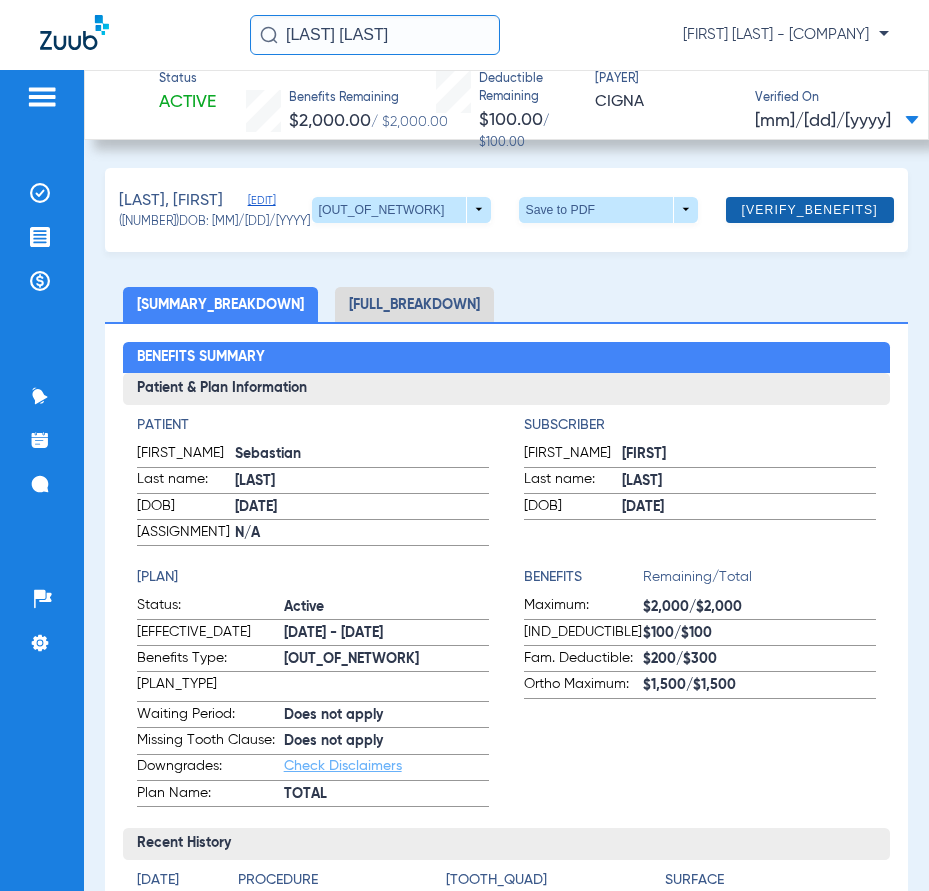 click 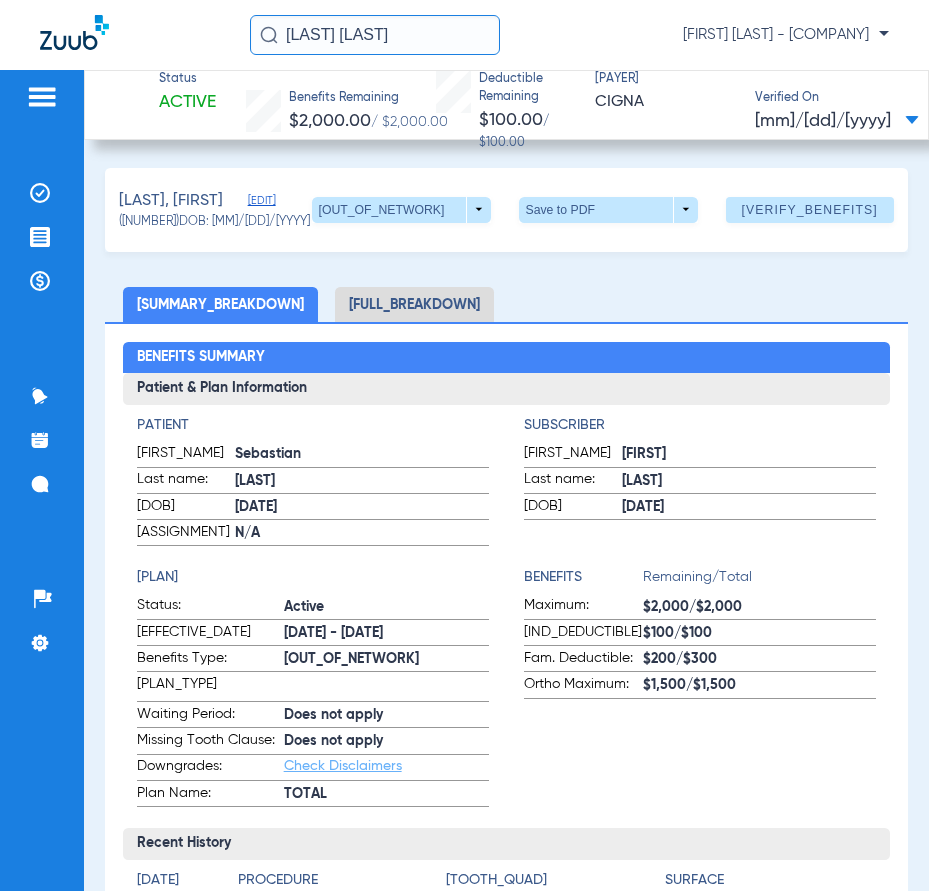 click on "Status Active  Benefits Remaining   [CURRENCY]   / [CURRENCY]   Deductible Remaining   [CURRENCY]   / [CURRENCY]  Payer [PAYER]  Verified On
[DATE]   [LAST], [FIRST]   Edit   ([NUMBER])   DOB: [DATE]   Out of Network  arrow_drop_down  Save to PDF  arrow_drop_down  Verify Benefits   Subscriber Information   First name  [FIRST]  Last name  [LAST]  DOB  mm / dd / yyyy [DATE]  Member ID  [ID]  Group ID (optional)  [NUMBER]  Insurance Payer   Insurance
[PAYER]  Provider   Dentist
[NAME]  [NUMBER]  remove   Dependent Information   First name  [FIRST]  Last name  [LAST]  DOB  mm / dd / yyyy [DATE]  Member ID  same as subscriber [ID]  Summary Breakdown   Full Breakdown  Benefits Summary Patient & Plan Information Patient First name:  [FIRST]  Last name:  [LAST]  DOB:  [DATE]  Assignment:  N/A  Subscriber First name:  [FIRST]  Last name:  [LAST]  DOB:  [DATE]  Plan Status:  Active  Effective Date:  [DATE] - [DATE]  Benefits Type:  Out-of-Network  Plan Type:     TOTAL" 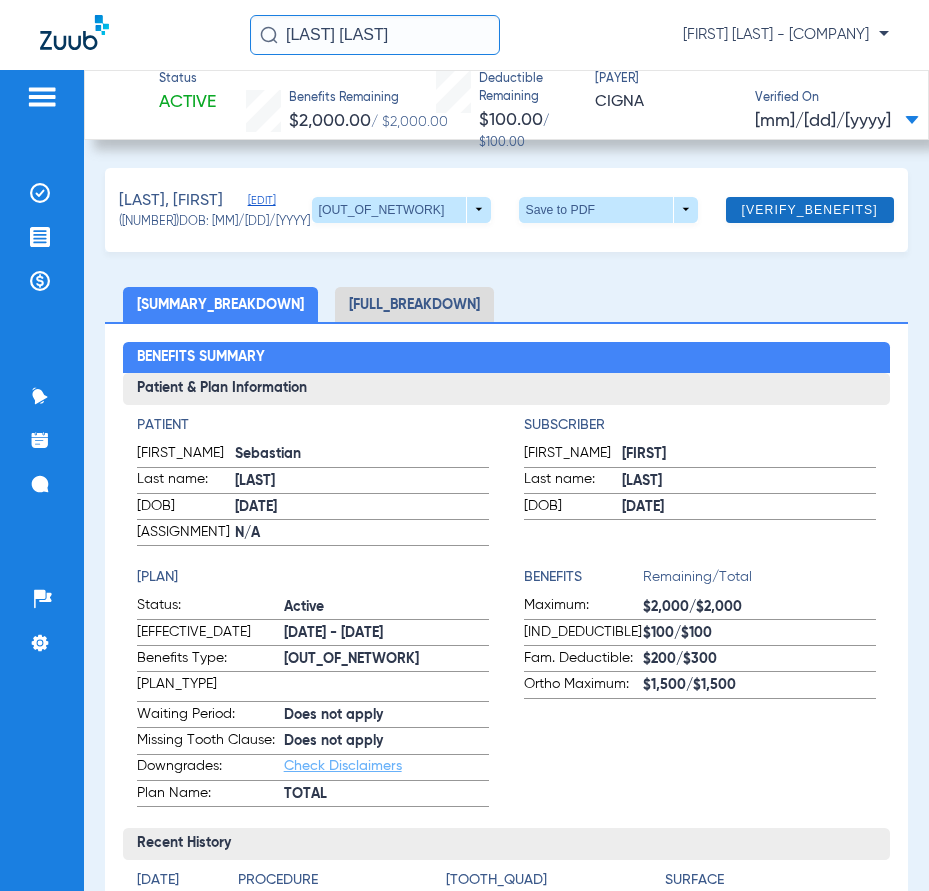 click 